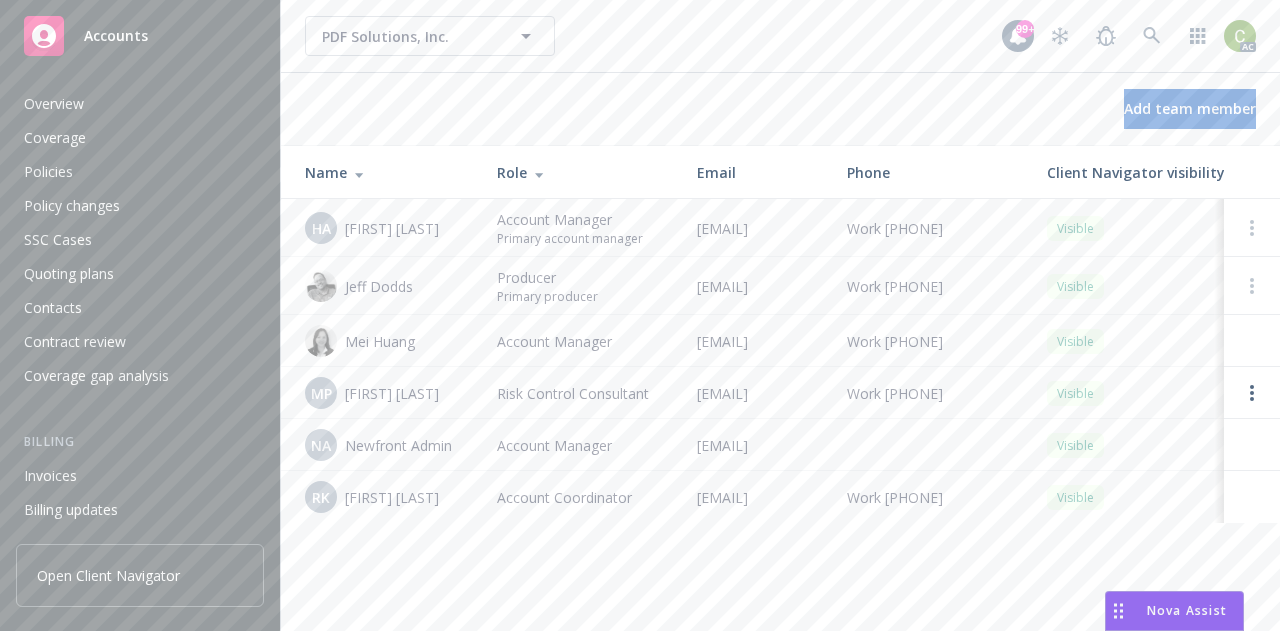 scroll, scrollTop: 0, scrollLeft: 0, axis: both 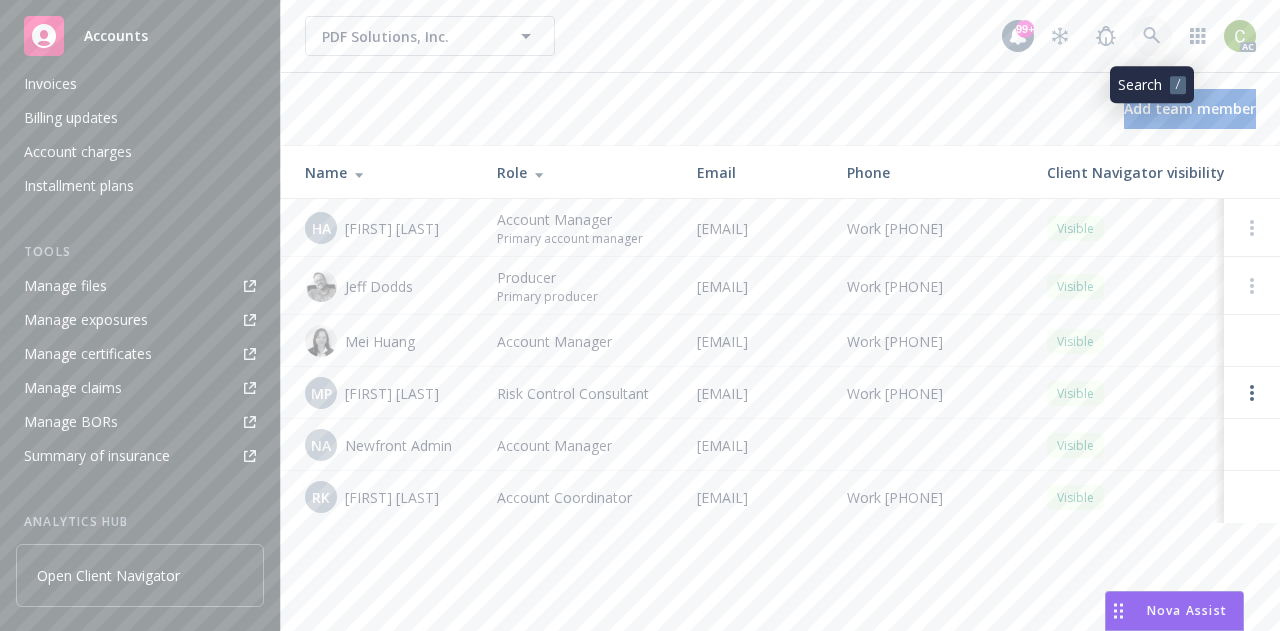 click 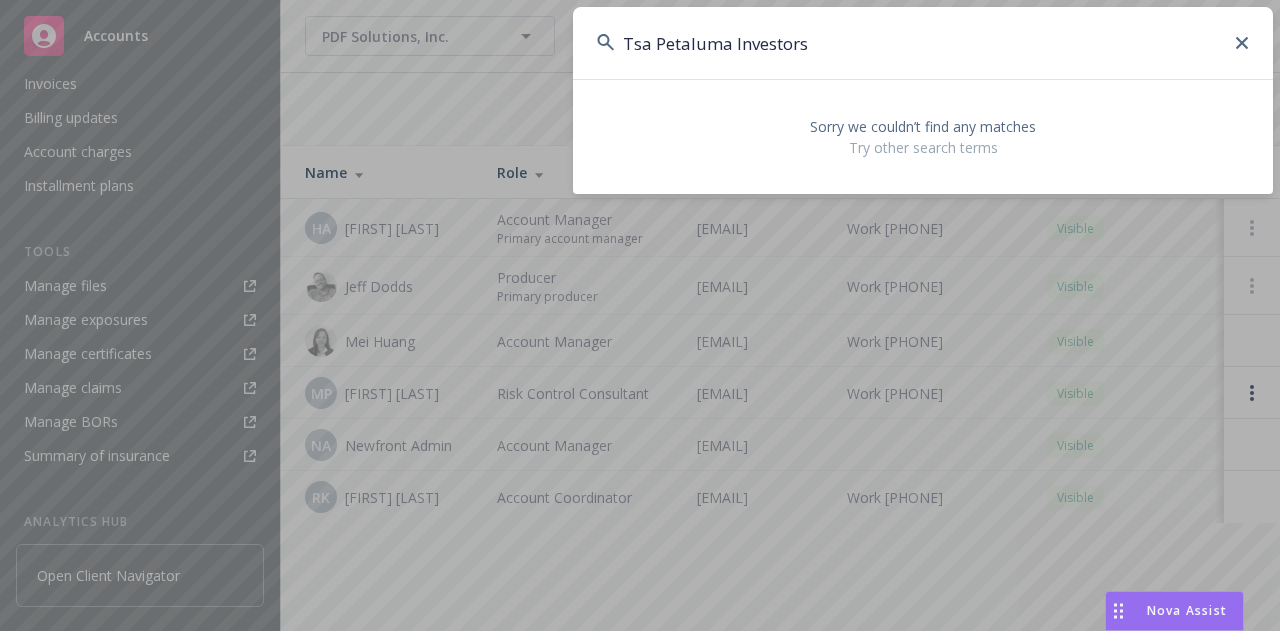 type on "Tsa Petaluma Investors" 